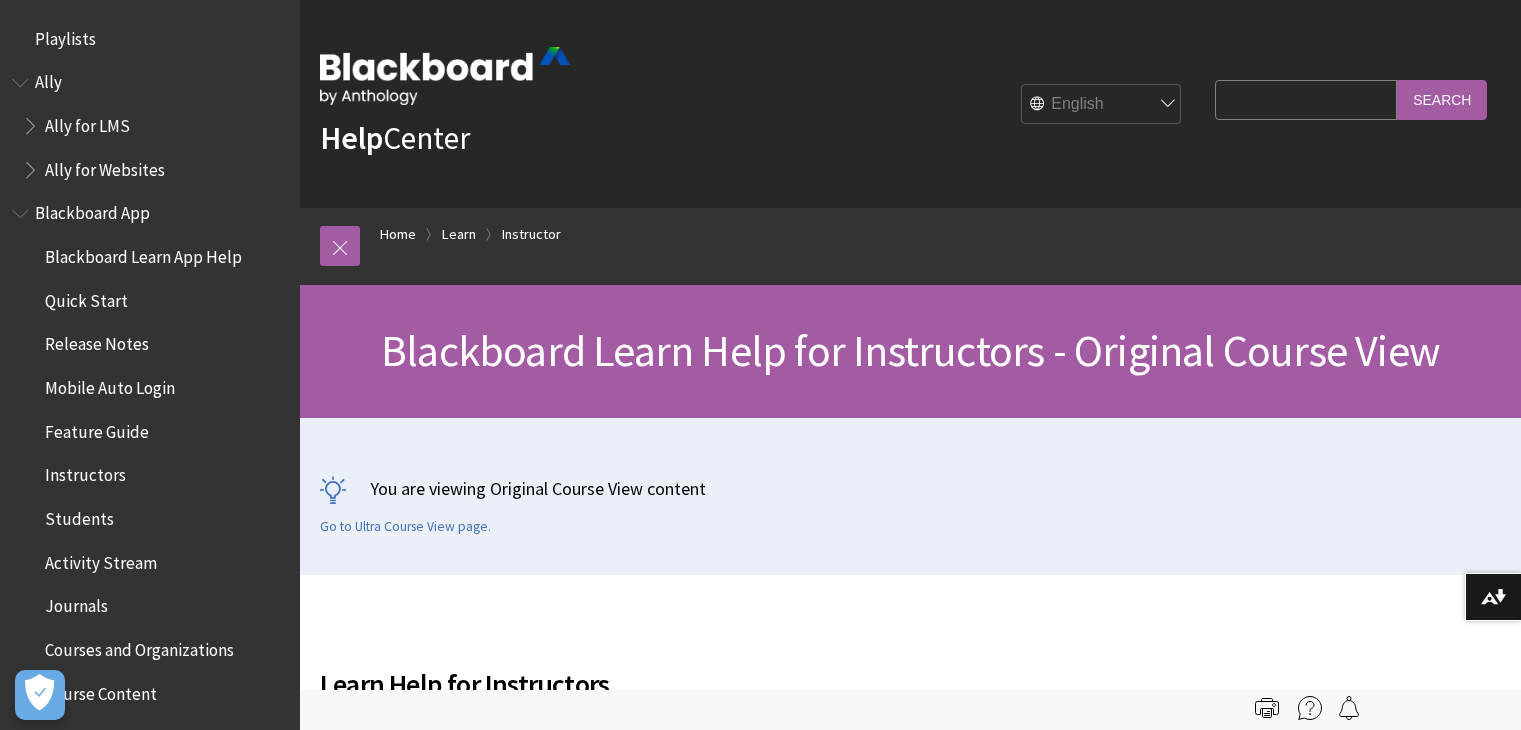 scroll, scrollTop: 0, scrollLeft: 0, axis: both 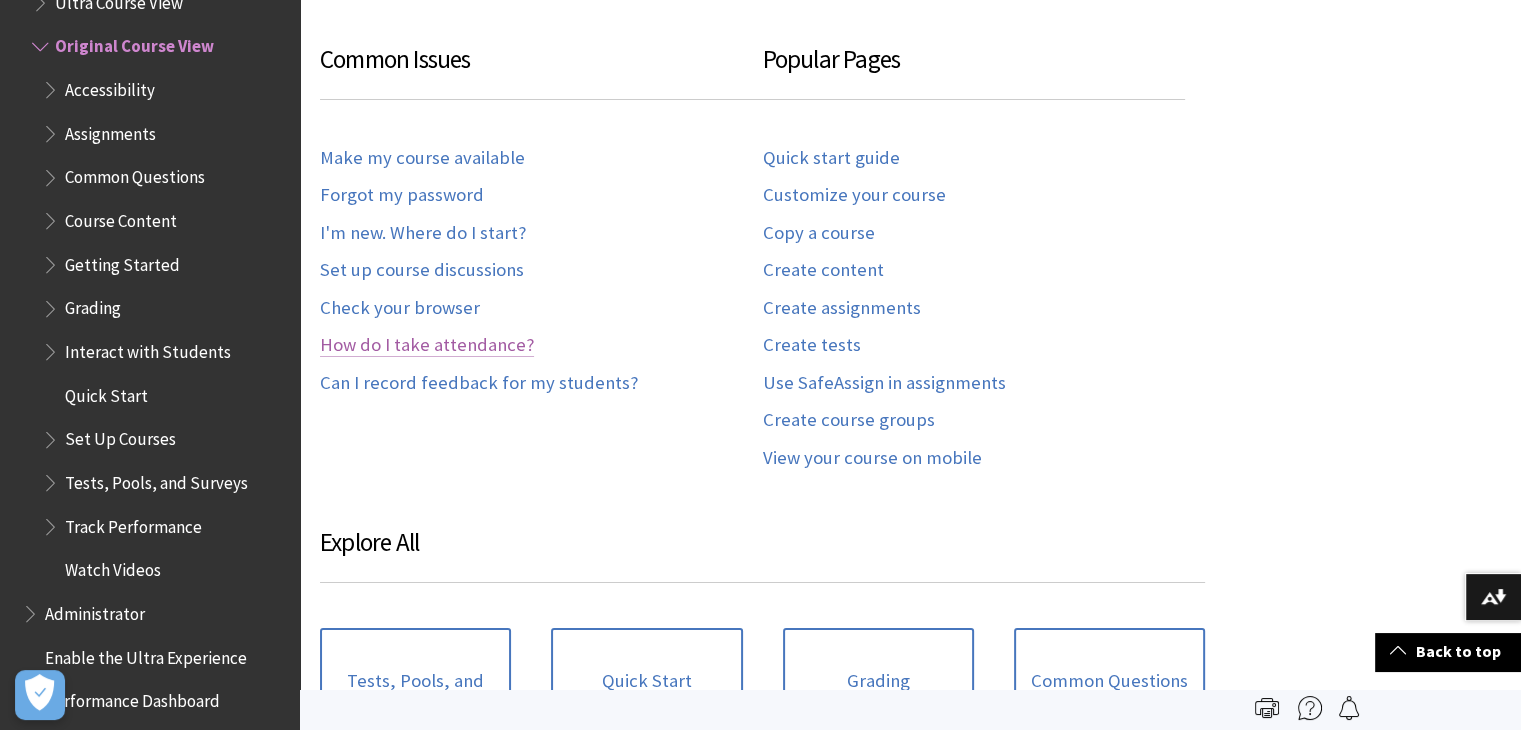 click on "How do I take attendance?" at bounding box center (427, 345) 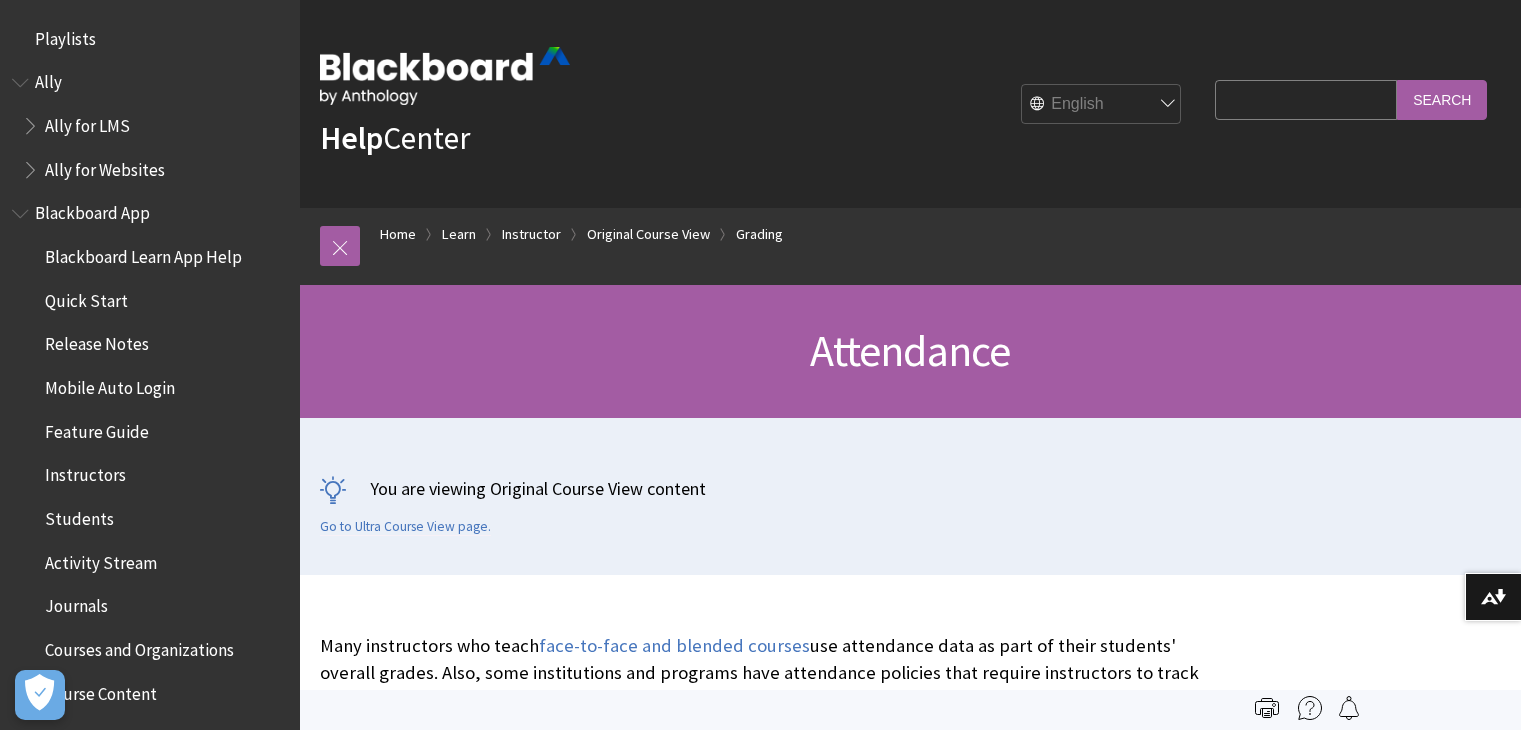 scroll, scrollTop: 0, scrollLeft: 0, axis: both 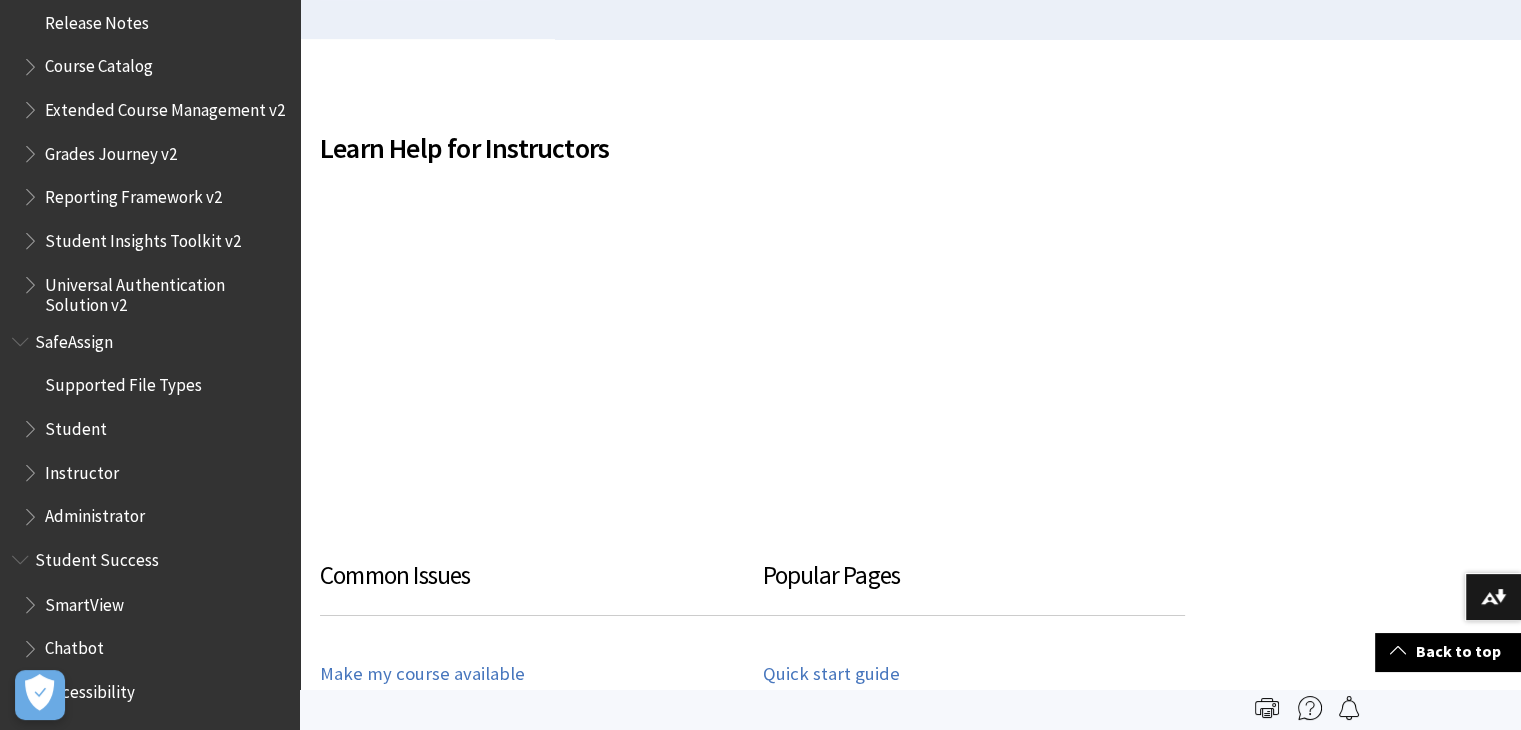click on "Student" at bounding box center [76, 425] 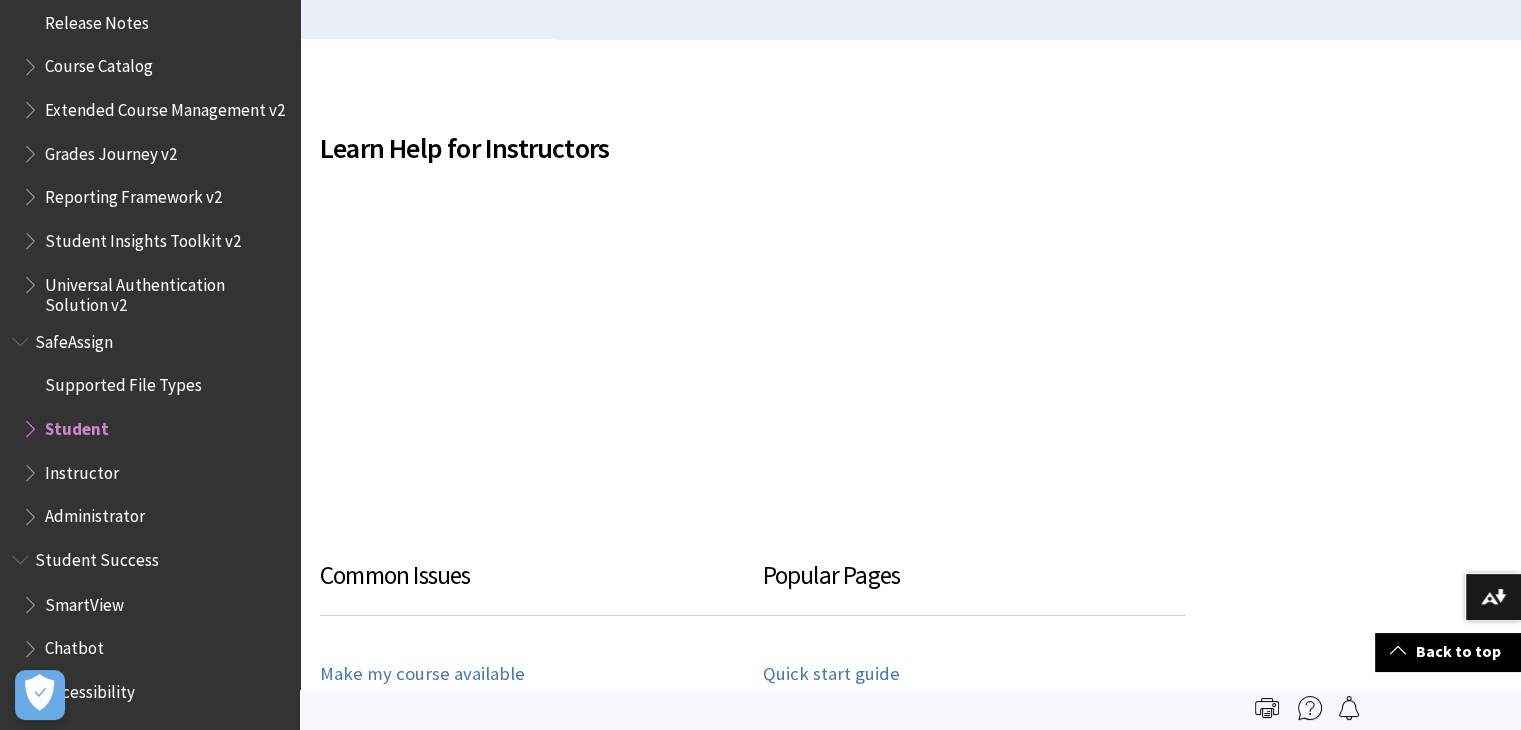 click on "Student" at bounding box center [77, 425] 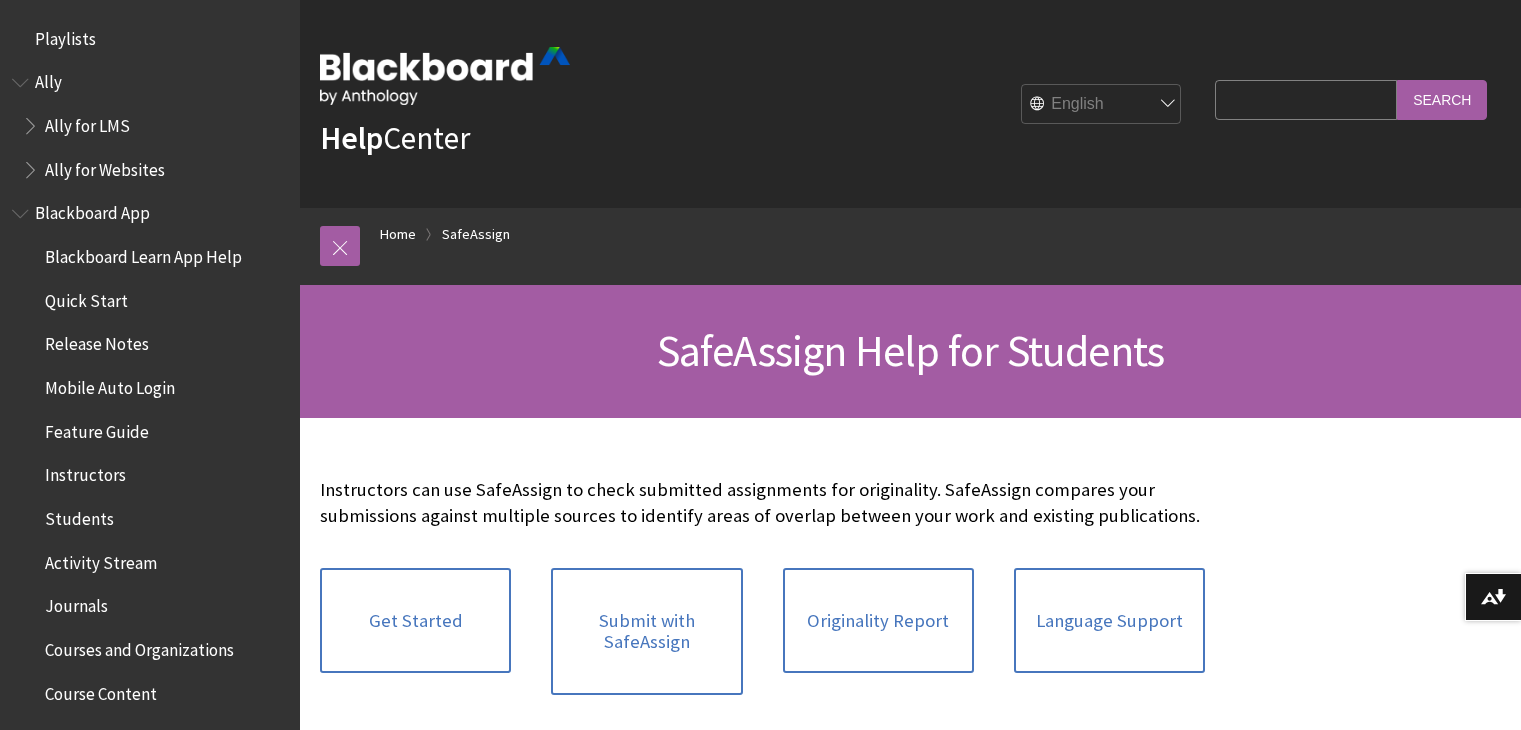 scroll, scrollTop: 0, scrollLeft: 0, axis: both 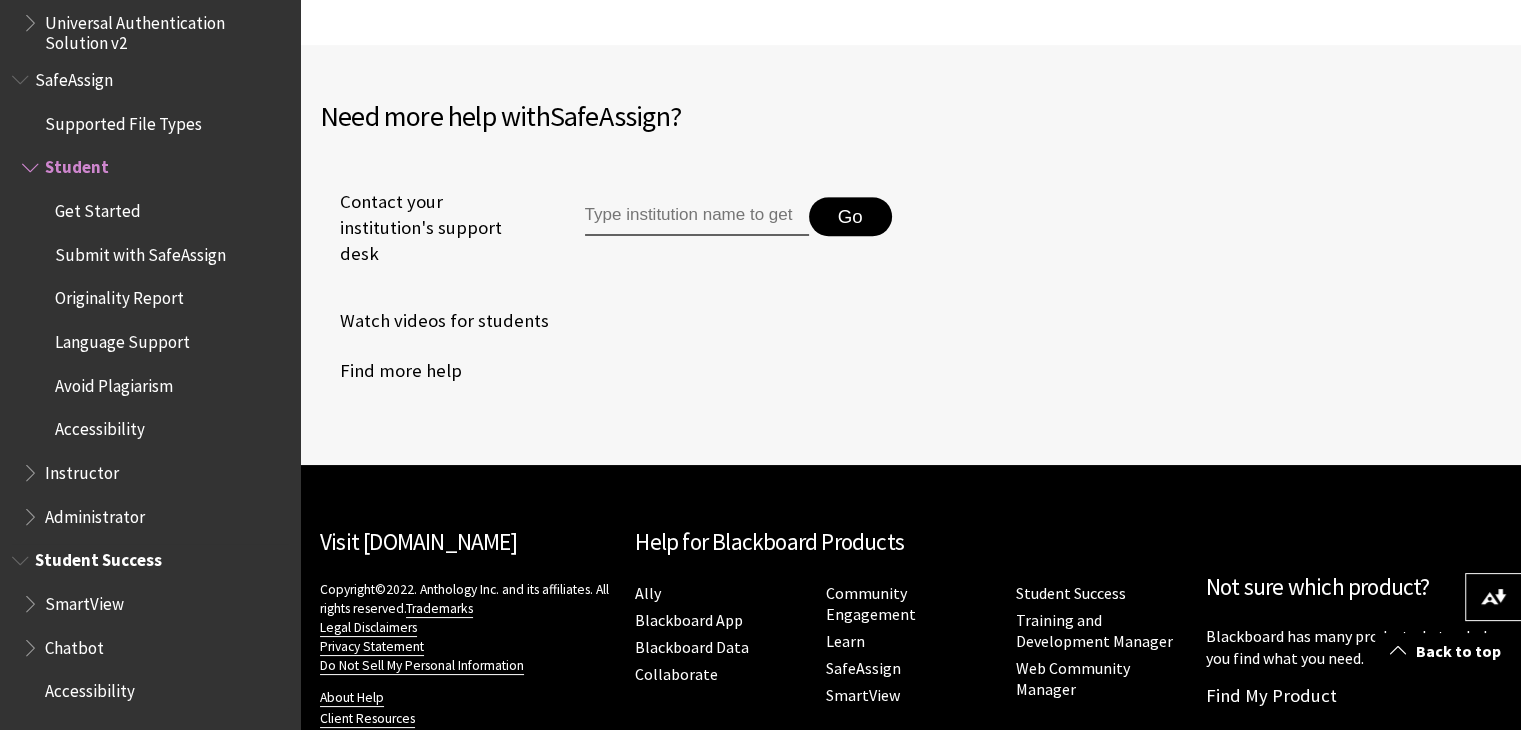 click on "SmartView" at bounding box center [84, 600] 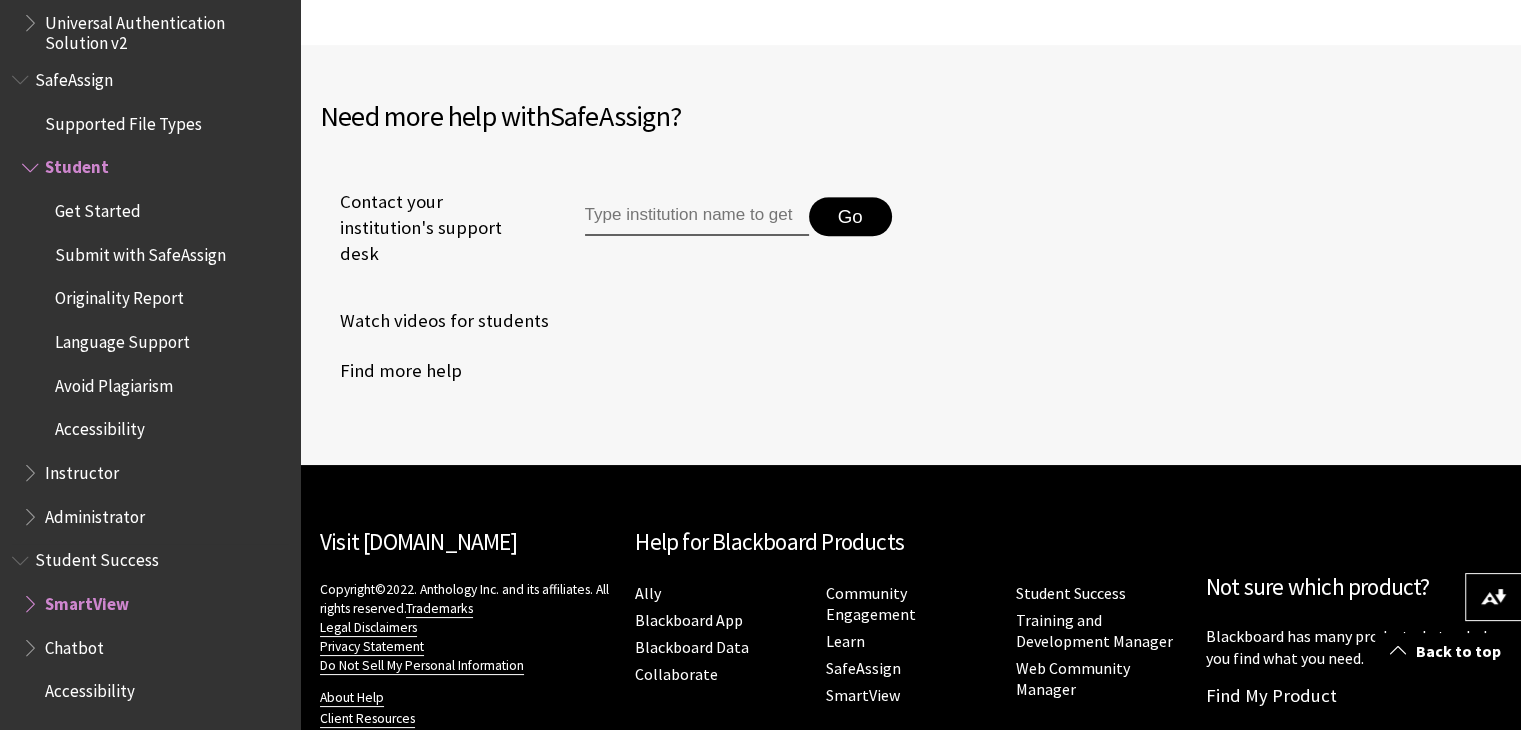 click on "SmartView" at bounding box center [87, 600] 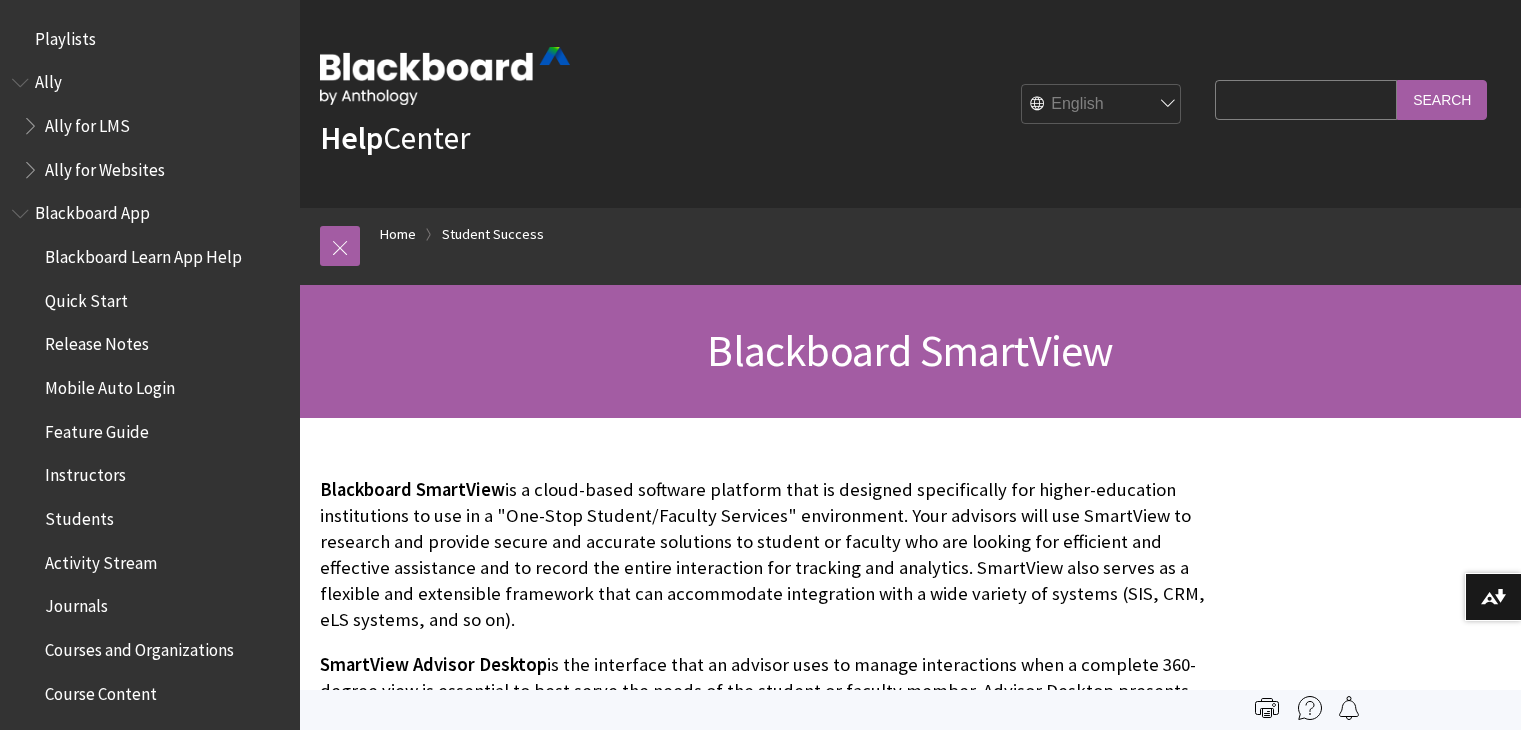 scroll, scrollTop: 0, scrollLeft: 0, axis: both 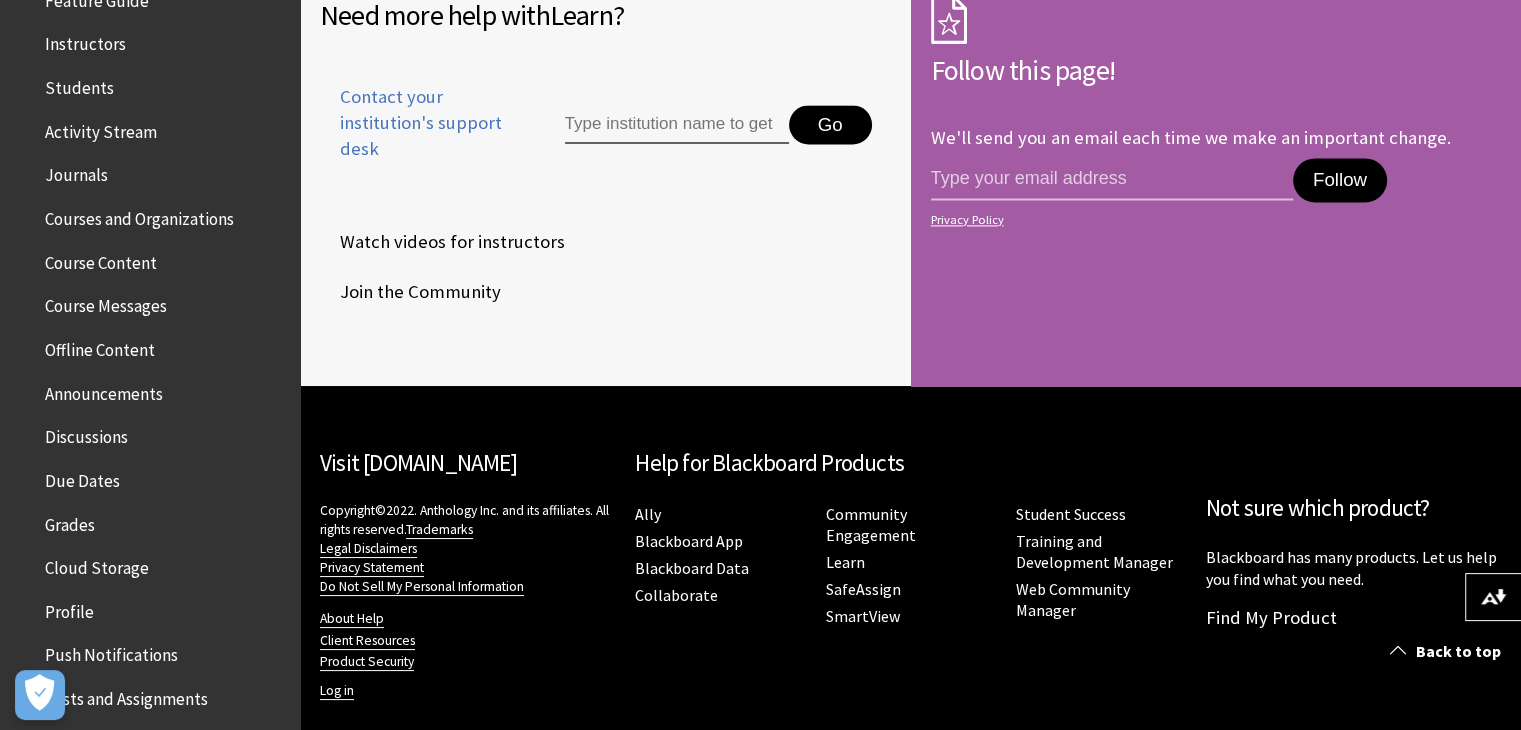 click on "Students" at bounding box center (79, 84) 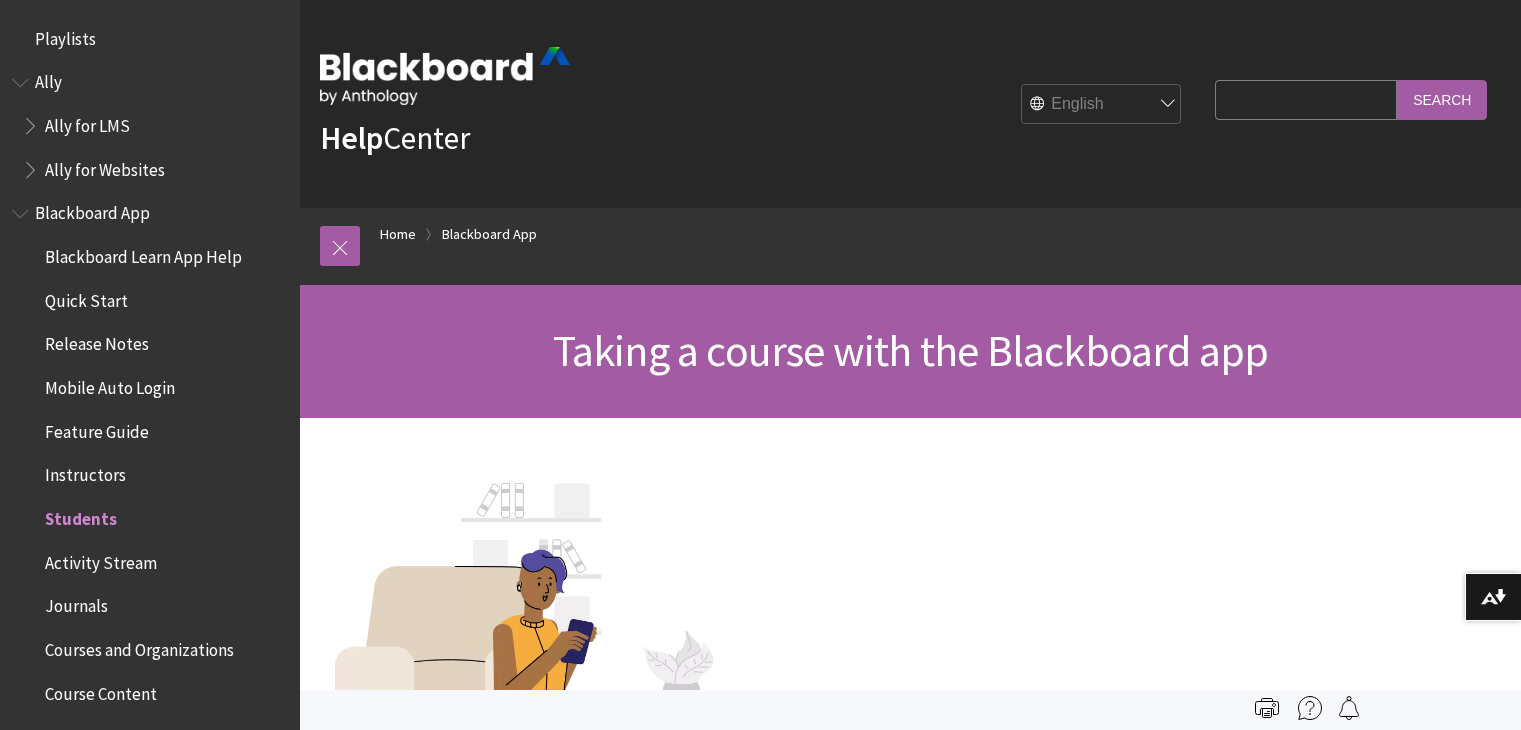 scroll, scrollTop: 0, scrollLeft: 0, axis: both 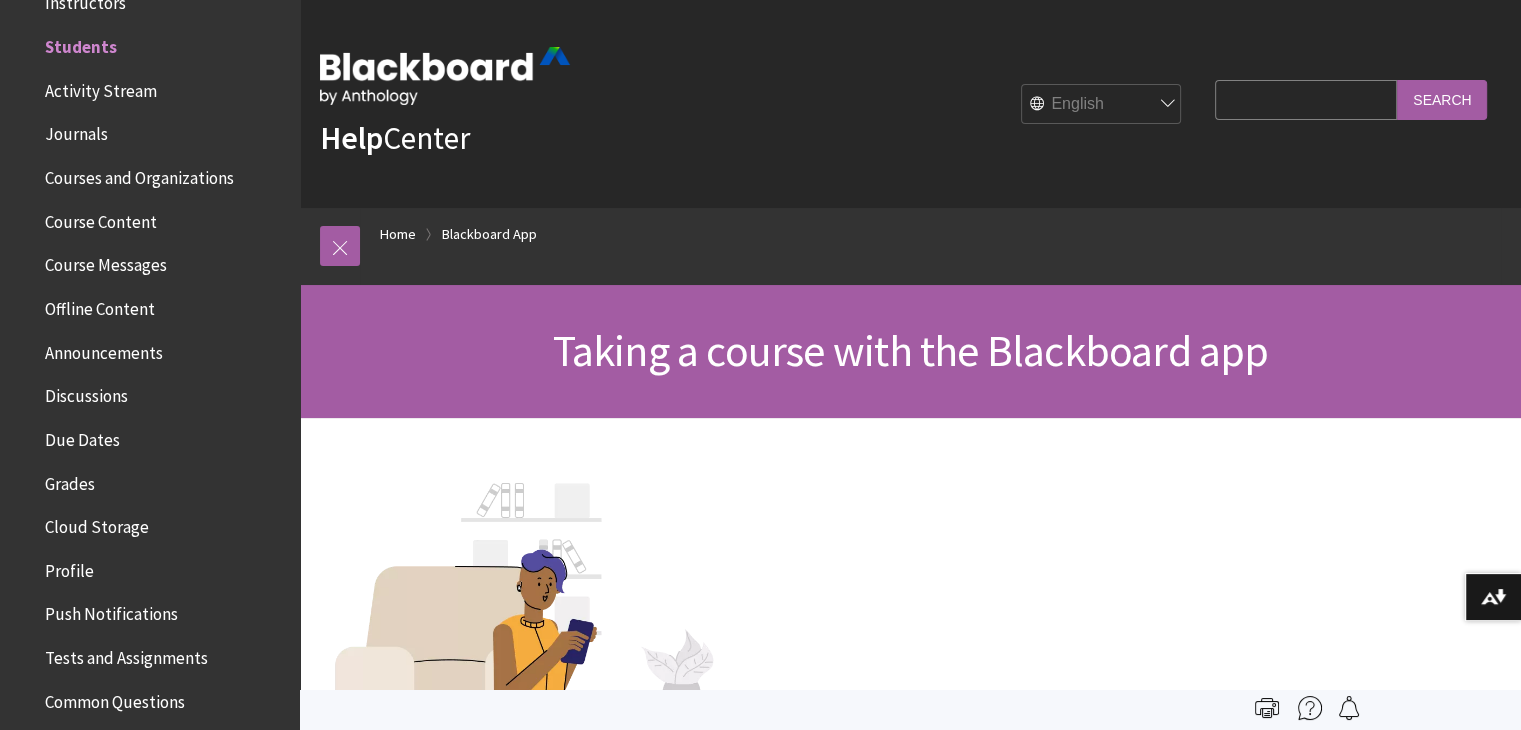 drag, startPoint x: 305, startPoint y: 245, endPoint x: 300, endPoint y: 228, distance: 17.720045 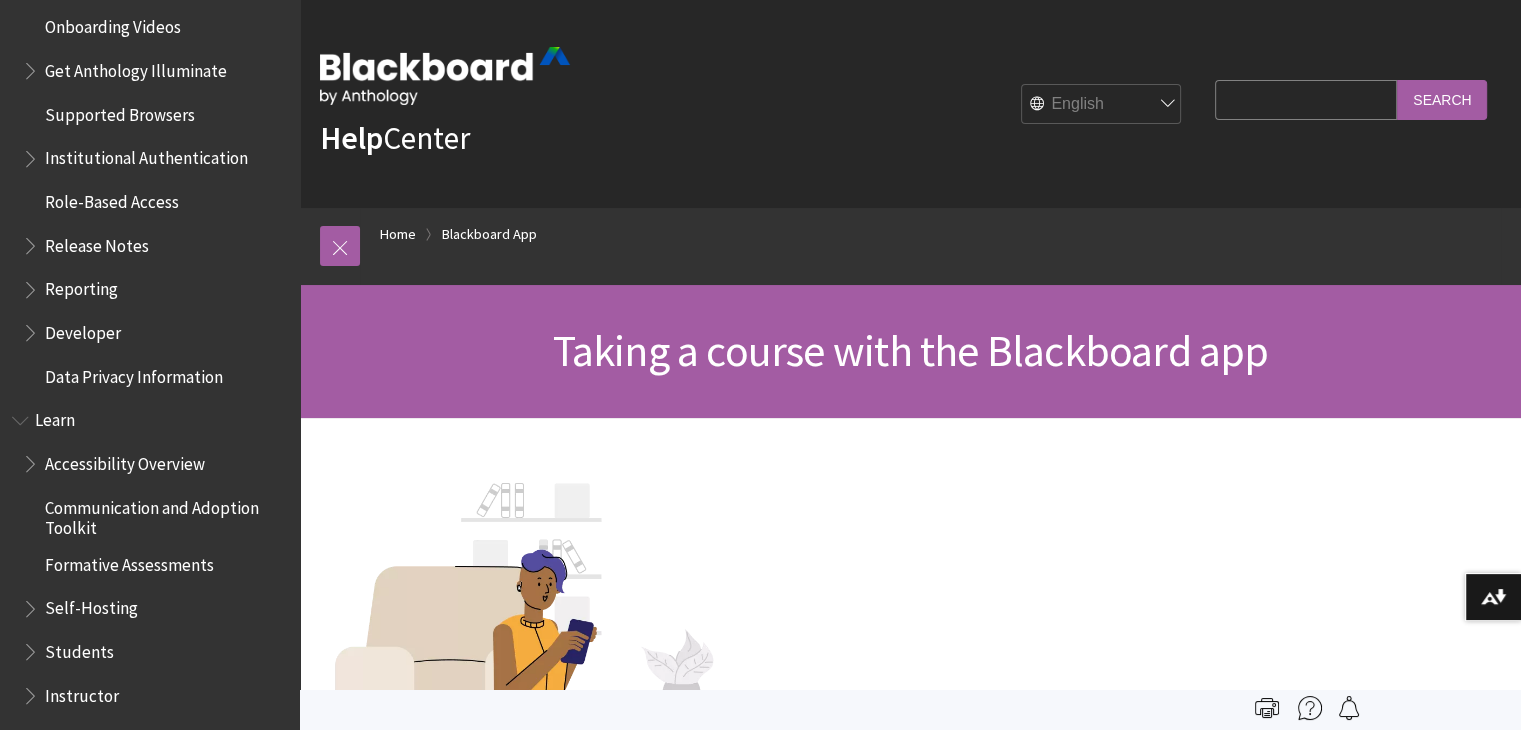 scroll, scrollTop: 1297, scrollLeft: 0, axis: vertical 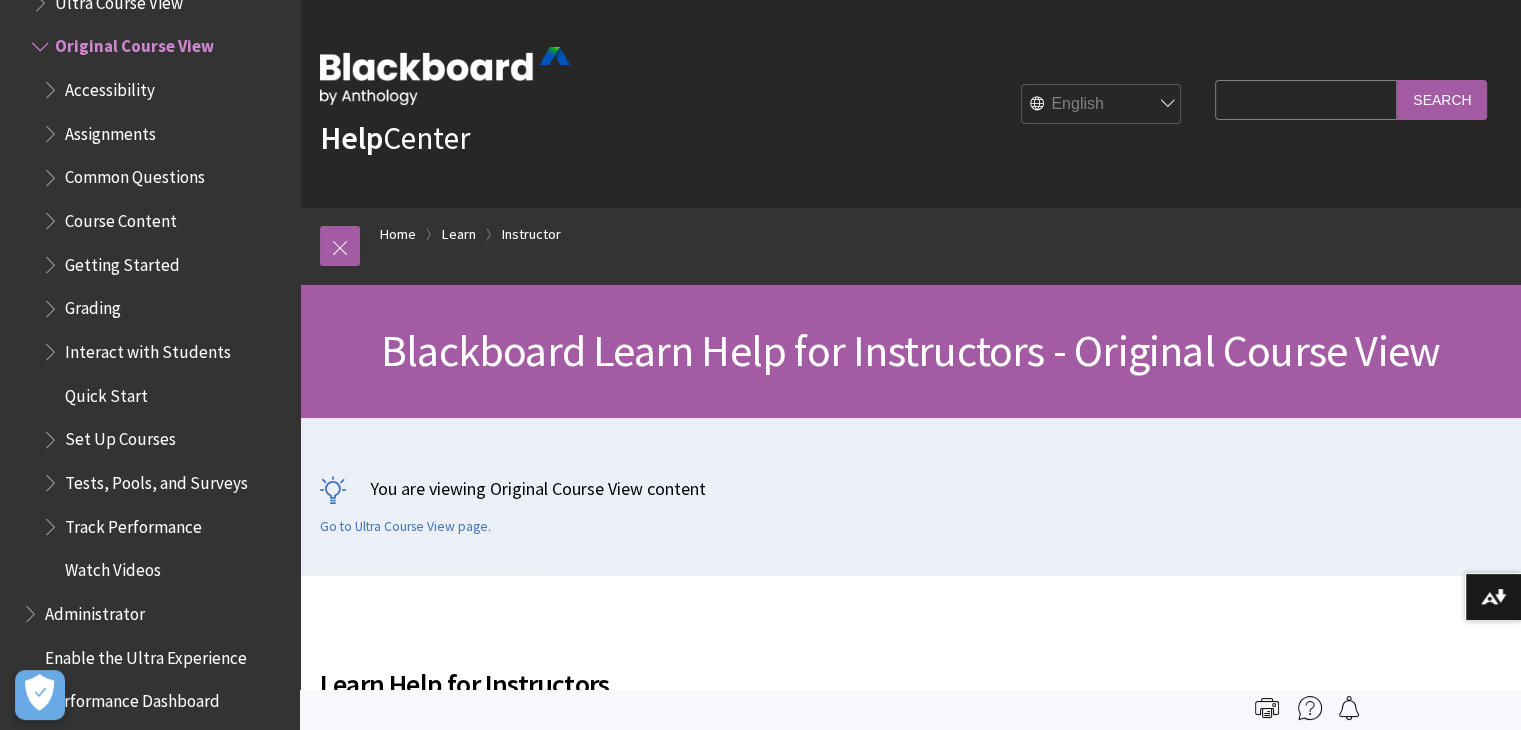 click on "Tests, Pools, and Surveys" at bounding box center (156, 479) 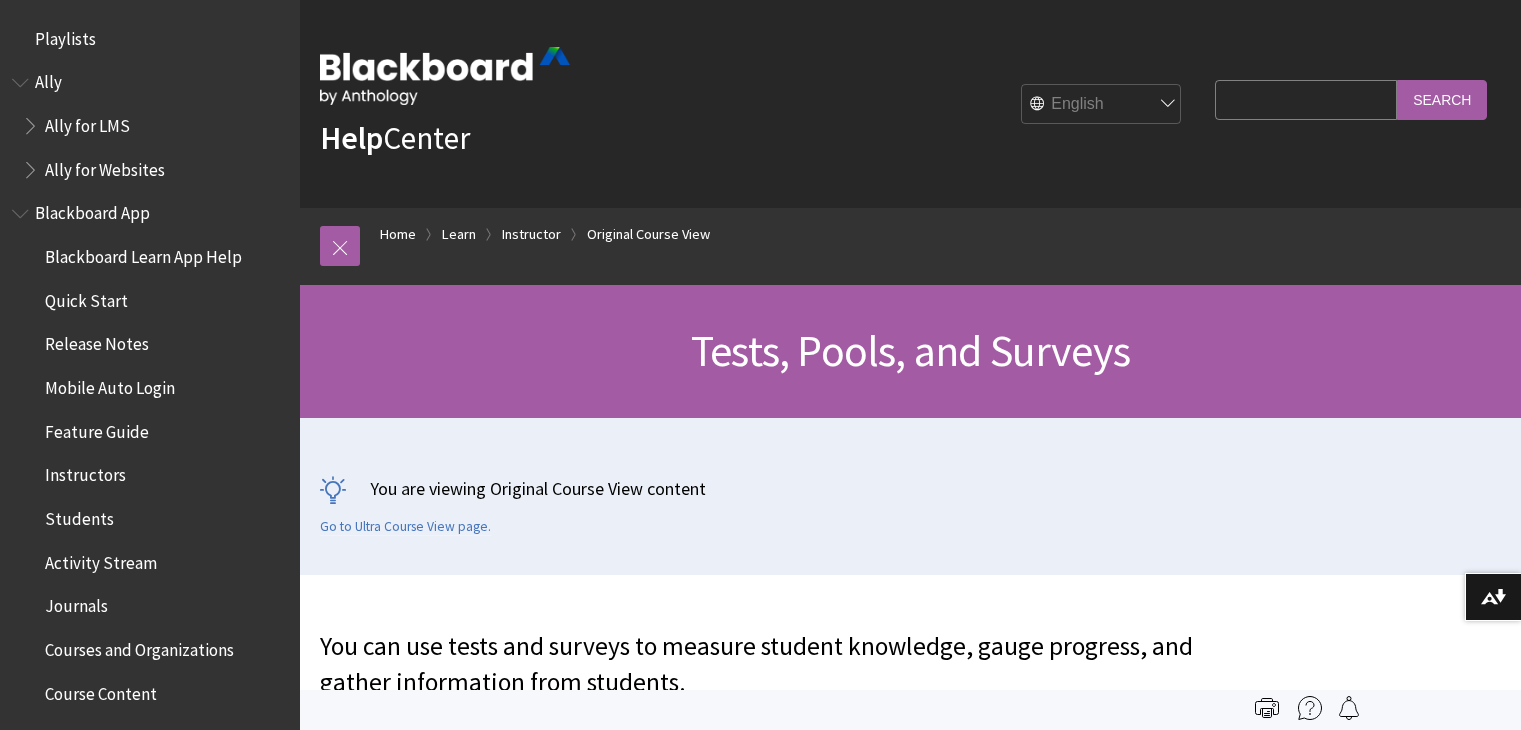 scroll, scrollTop: 0, scrollLeft: 0, axis: both 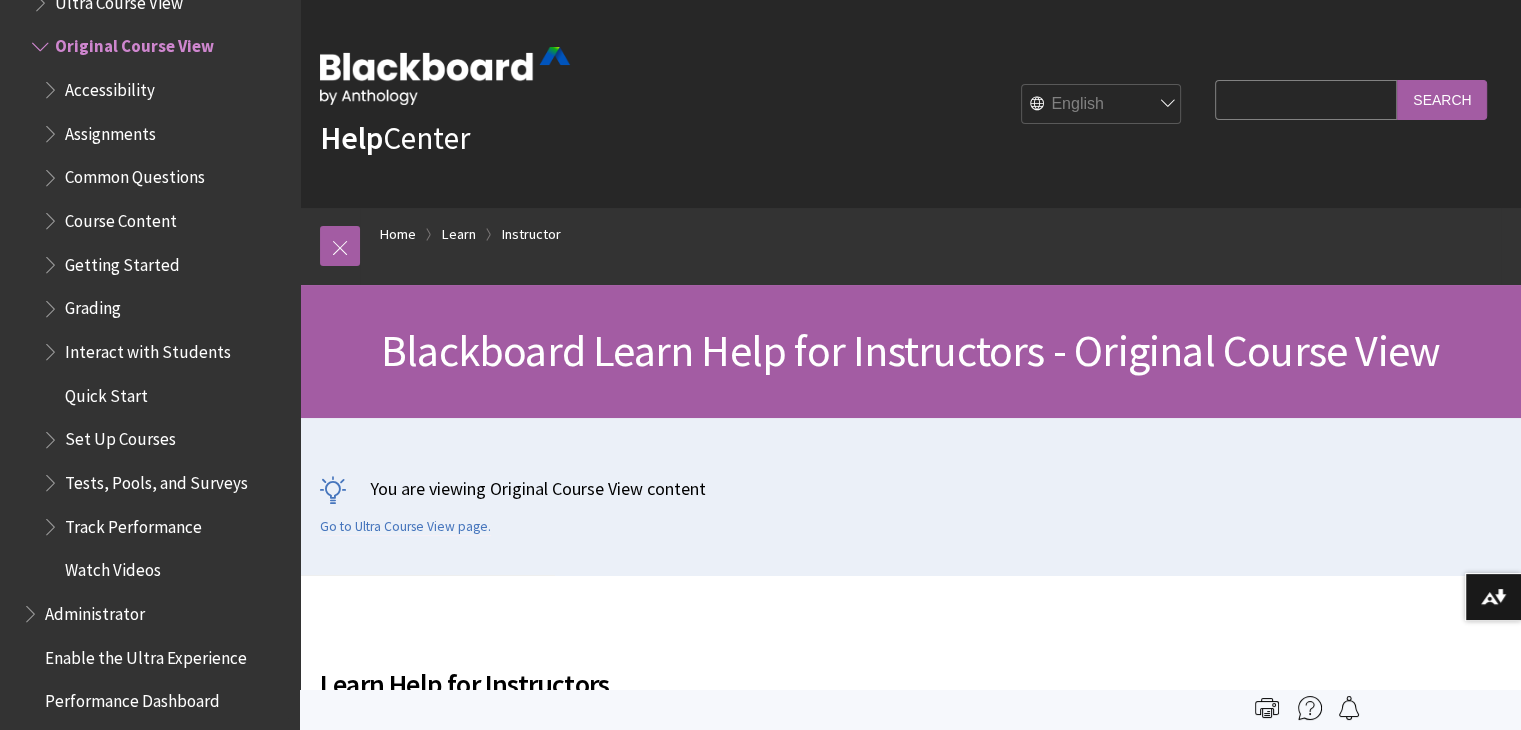 click on "Accessibility" at bounding box center (110, 86) 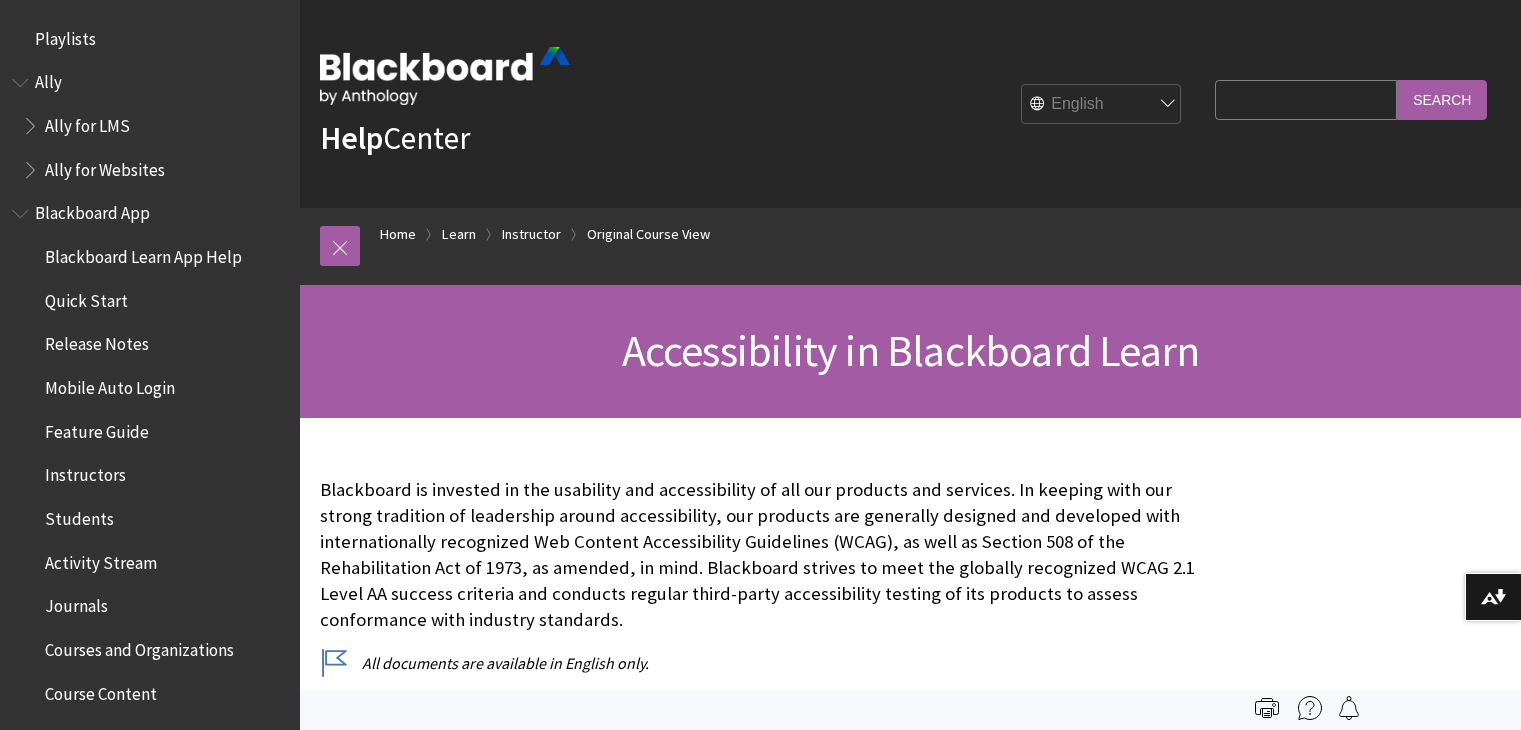 scroll, scrollTop: 0, scrollLeft: 0, axis: both 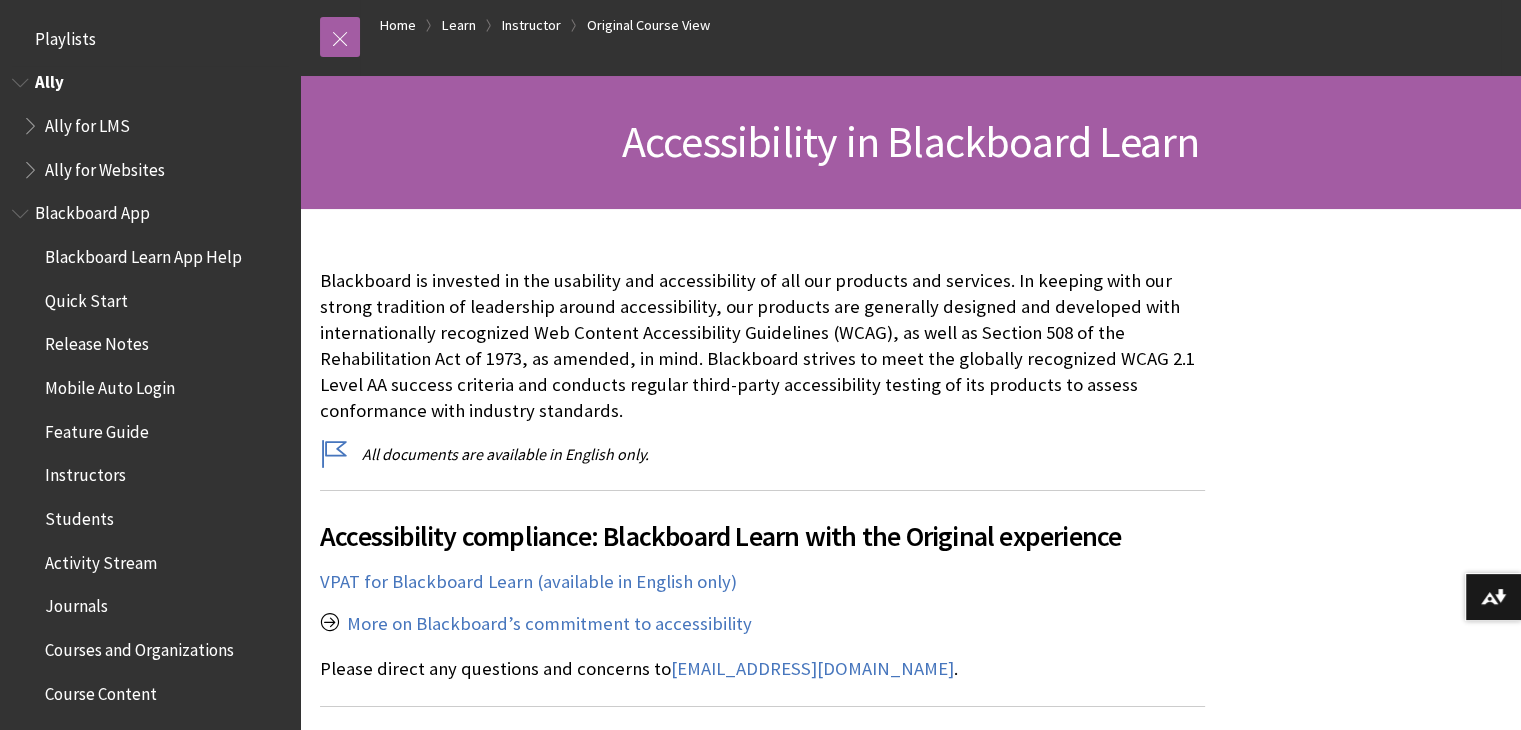 click on "Ally" at bounding box center [150, 83] 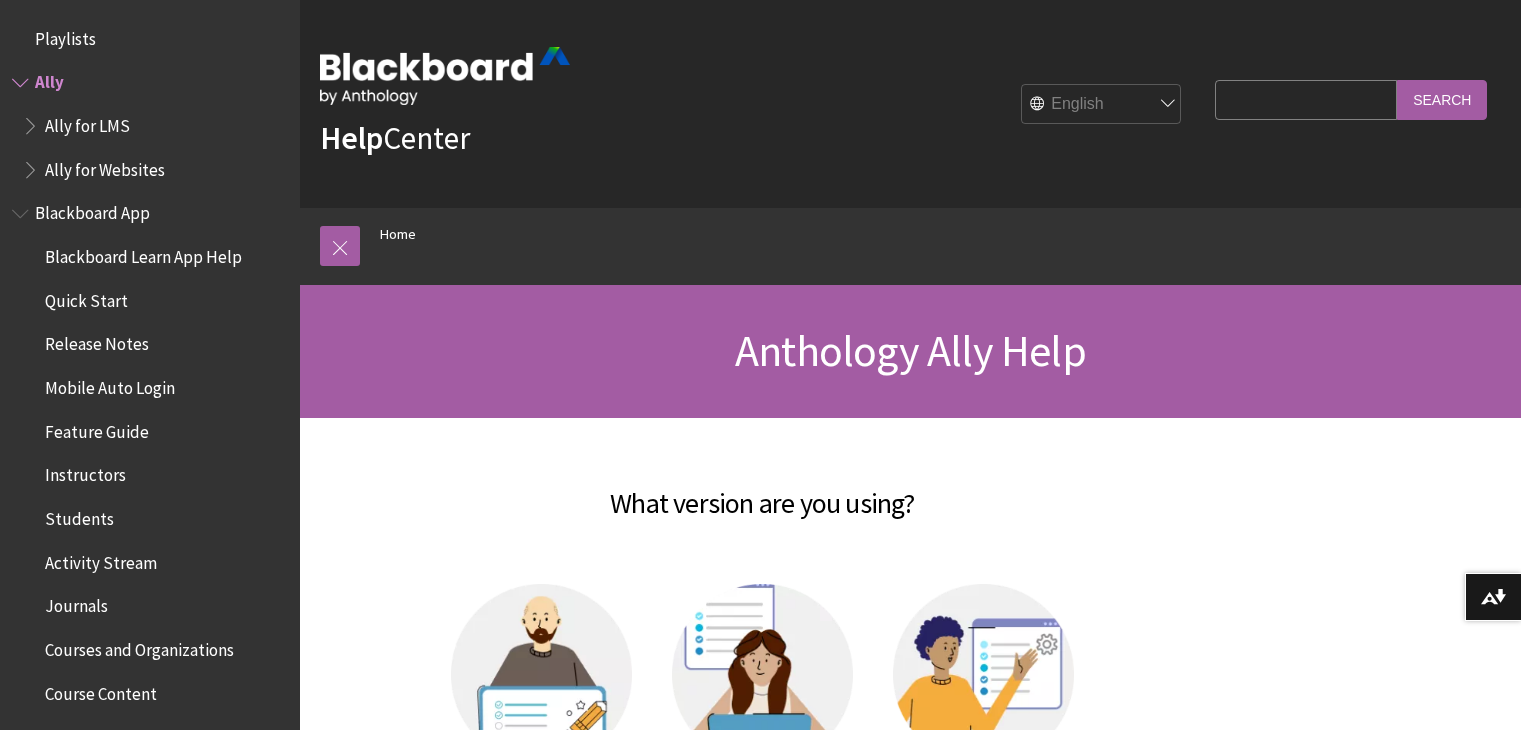 scroll, scrollTop: 0, scrollLeft: 0, axis: both 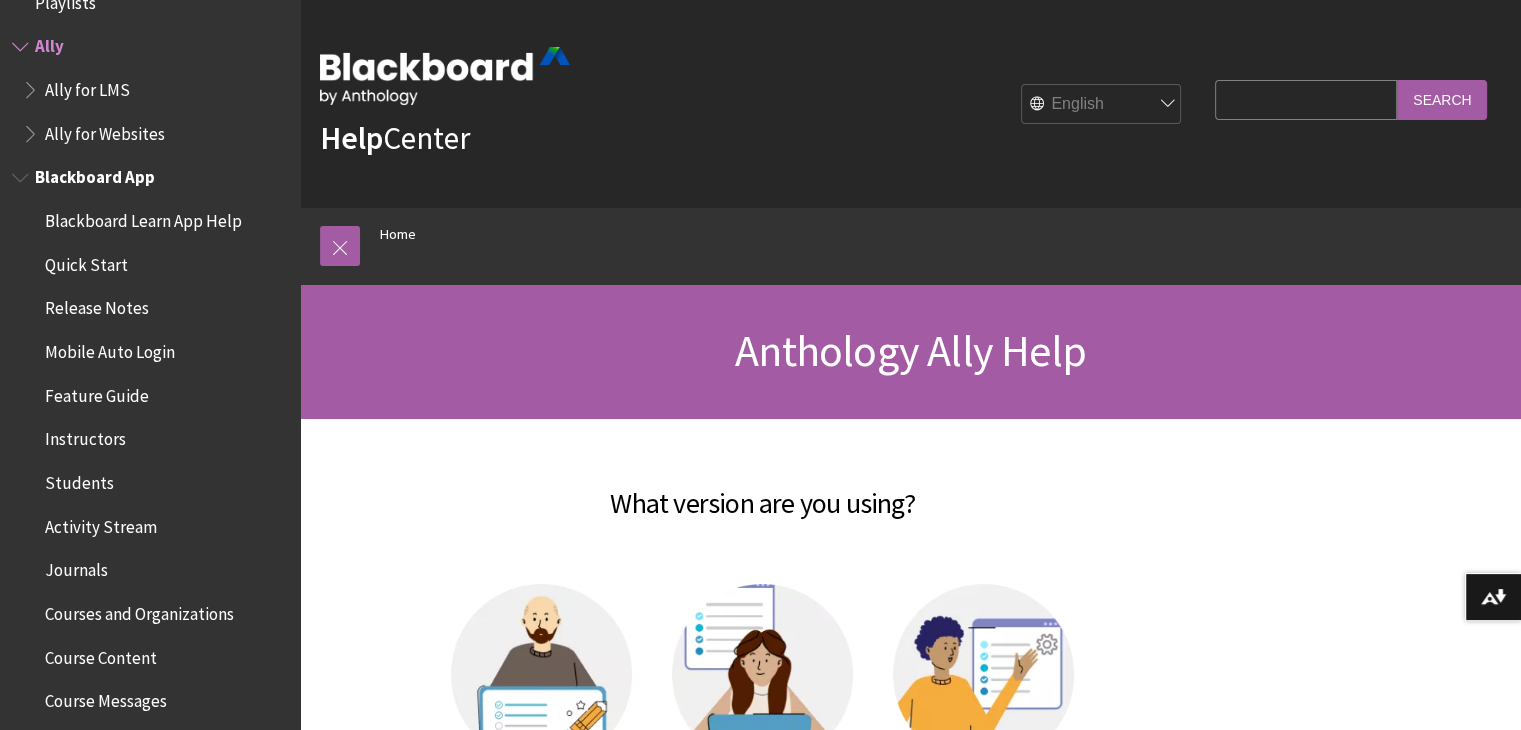 click on "Blackboard App" at bounding box center (95, 174) 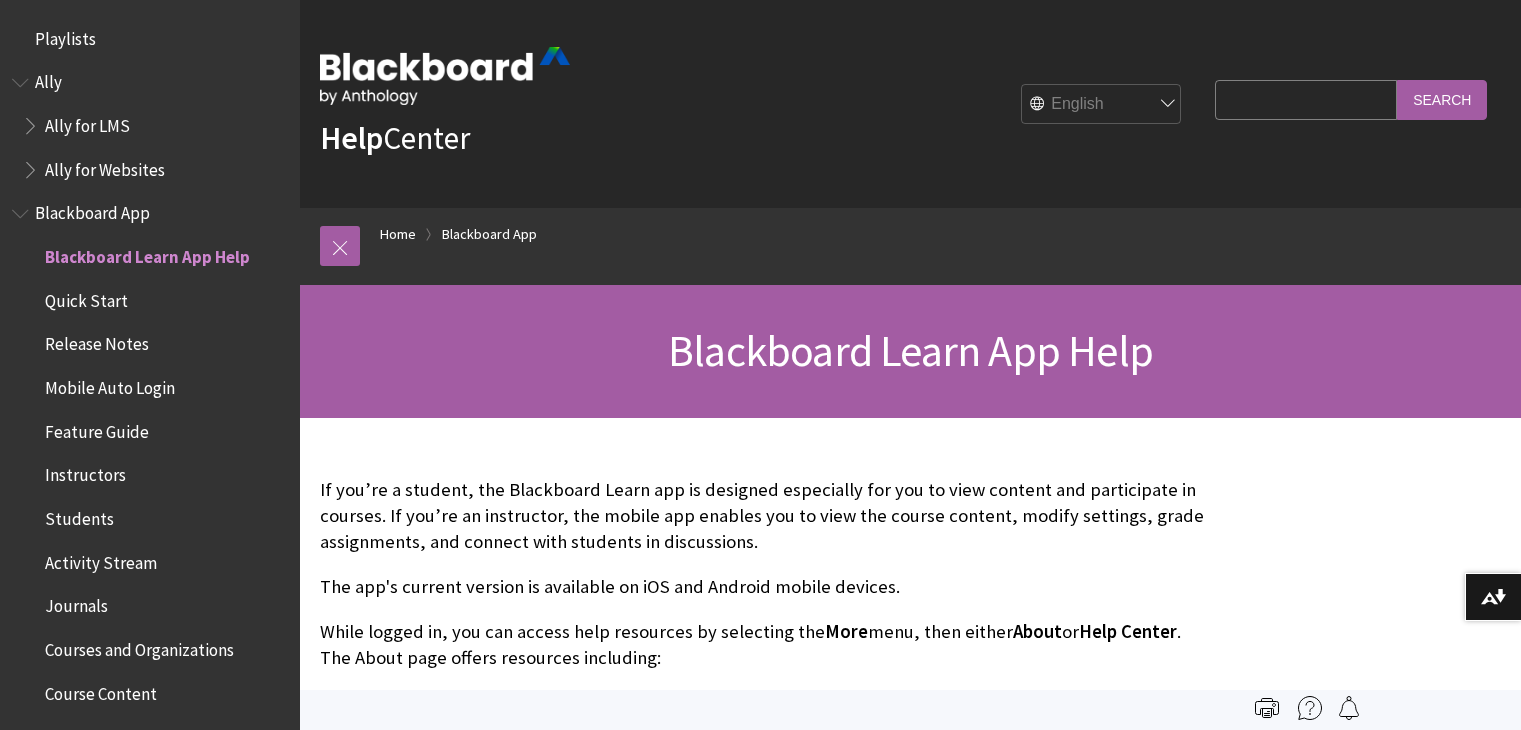 scroll, scrollTop: 0, scrollLeft: 0, axis: both 